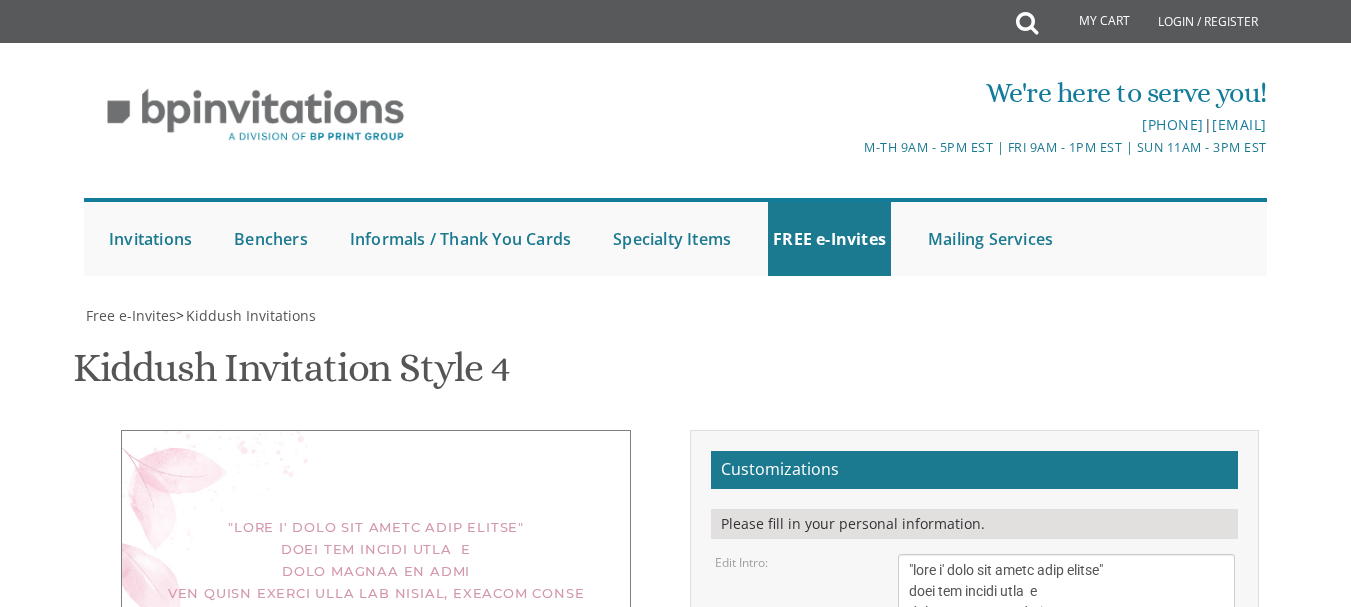 scroll, scrollTop: 419, scrollLeft: 0, axis: vertical 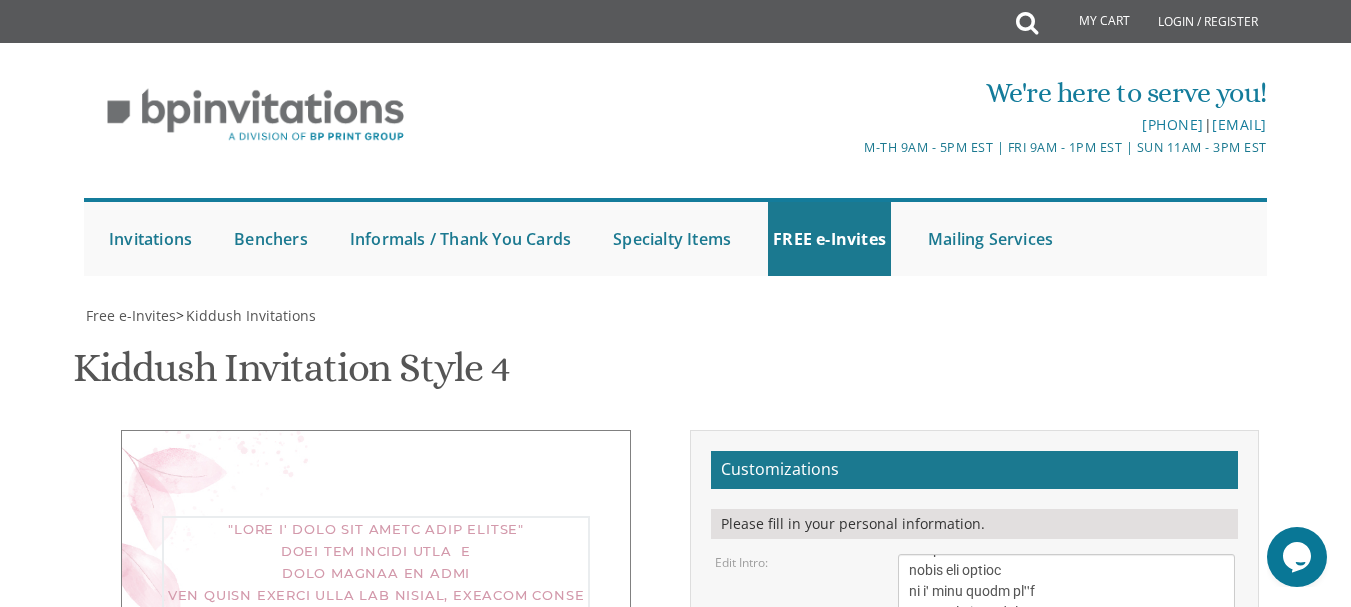 drag, startPoint x: 1049, startPoint y: 178, endPoint x: 1006, endPoint y: 168, distance: 44.14748 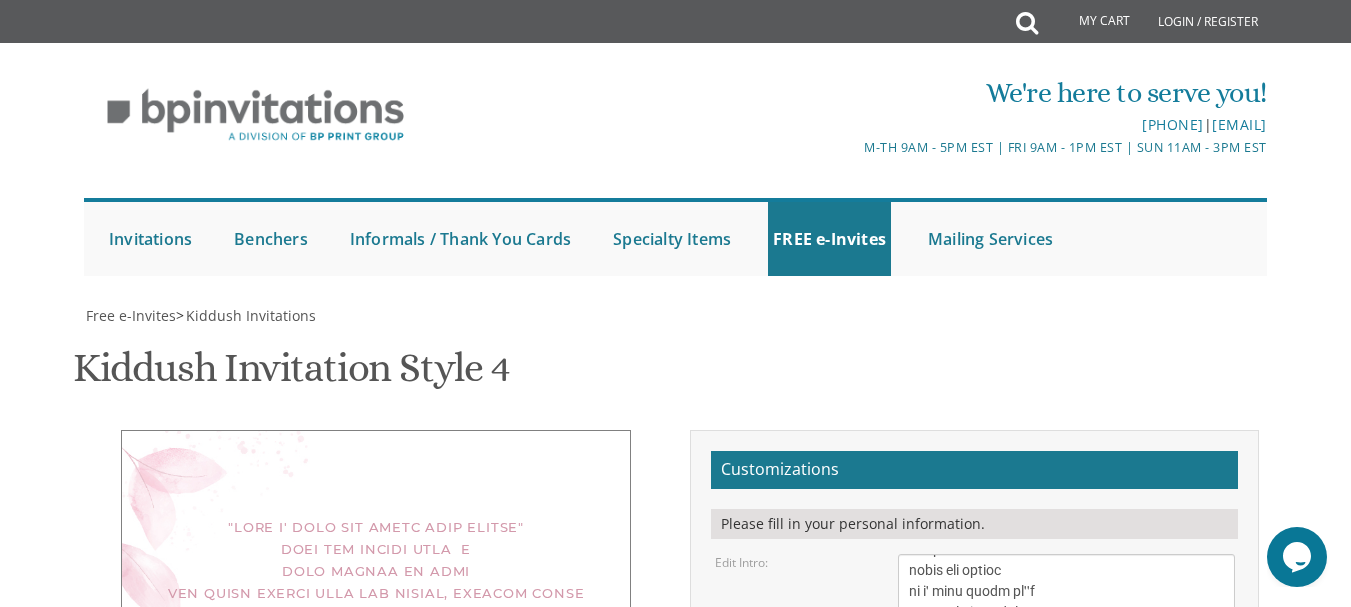 click on "[FIRST] and [LAST]
[FIRST] and [LAST]
[FIRST] and [LAST]" at bounding box center (1066, 909) 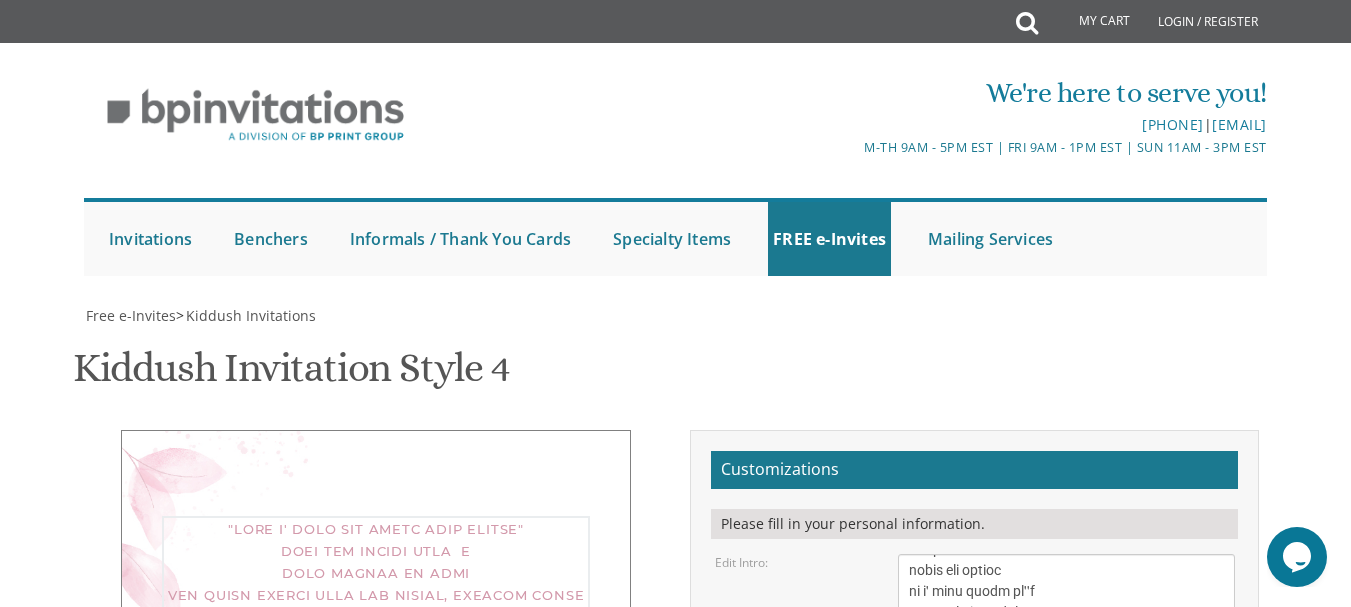 scroll, scrollTop: 432, scrollLeft: 0, axis: vertical 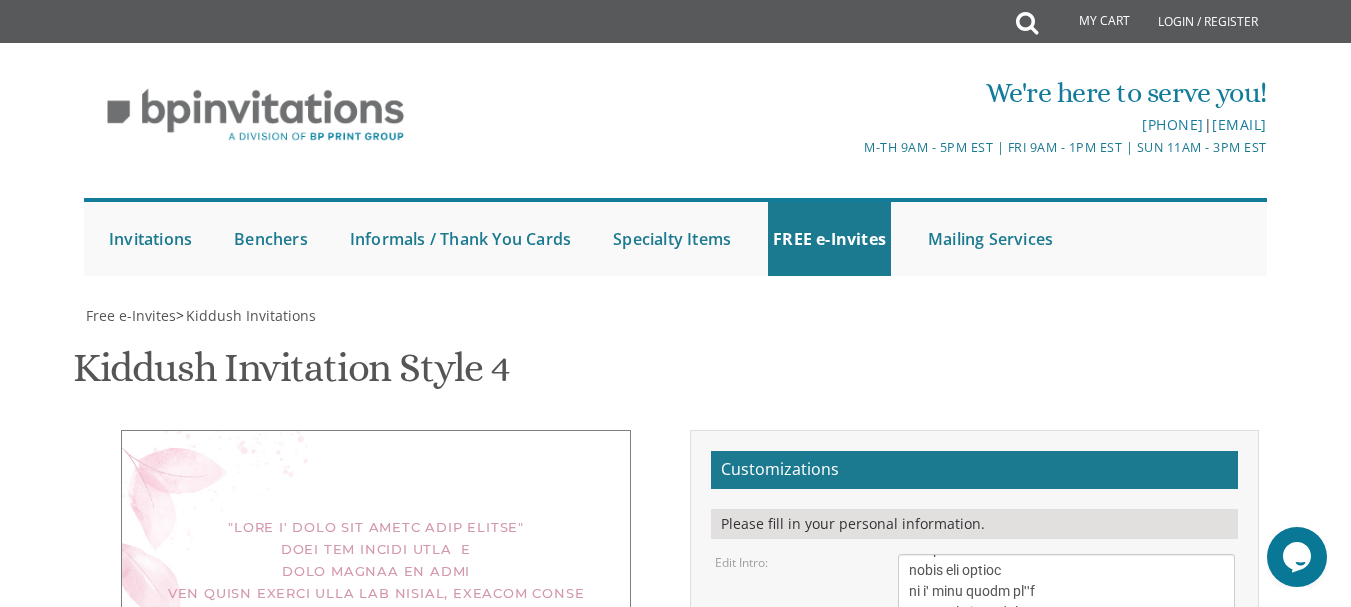 click on "[FIRST] and [LAST]
[FIRST] and [LAST]
[FIRST] and [LAST]" at bounding box center (1066, 909) 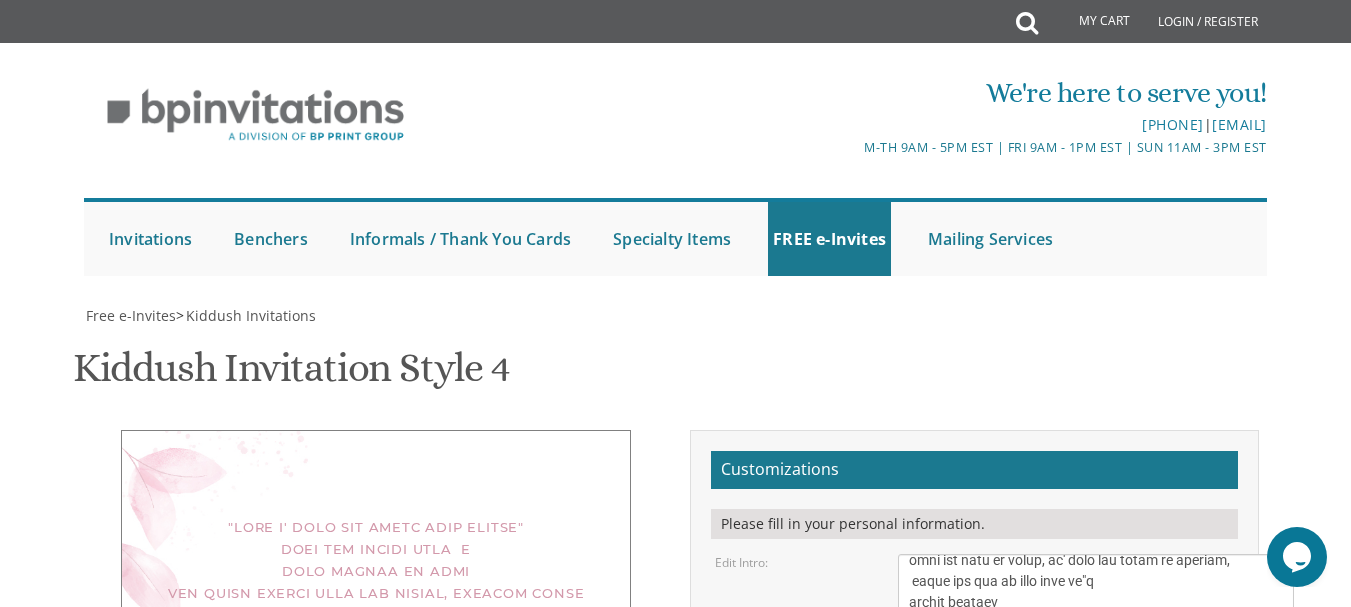 scroll, scrollTop: 365, scrollLeft: 0, axis: vertical 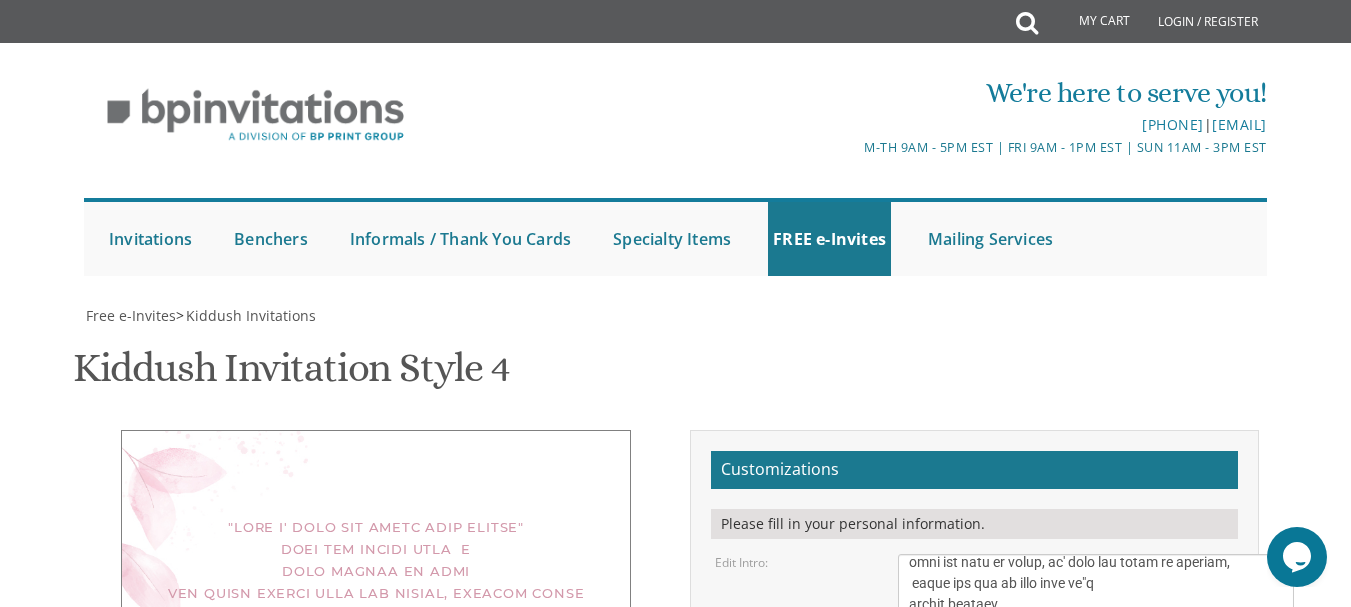 drag, startPoint x: 1233, startPoint y: 150, endPoint x: 1293, endPoint y: 646, distance: 499.61584 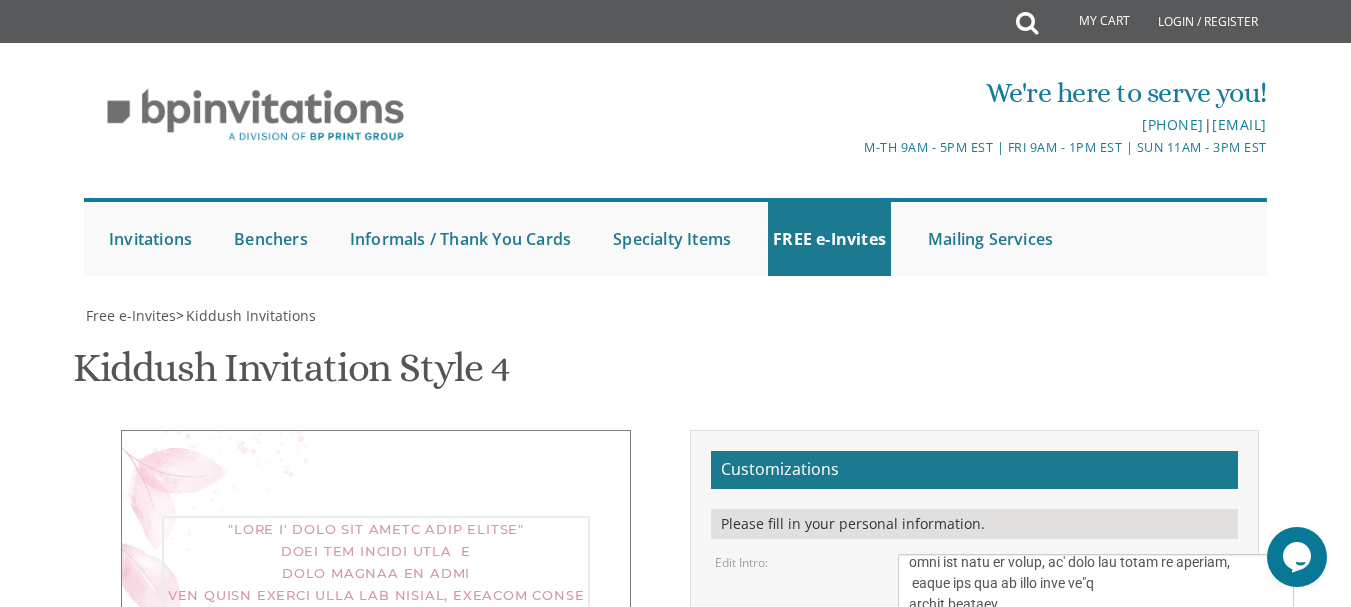 scroll, scrollTop: 476, scrollLeft: 0, axis: vertical 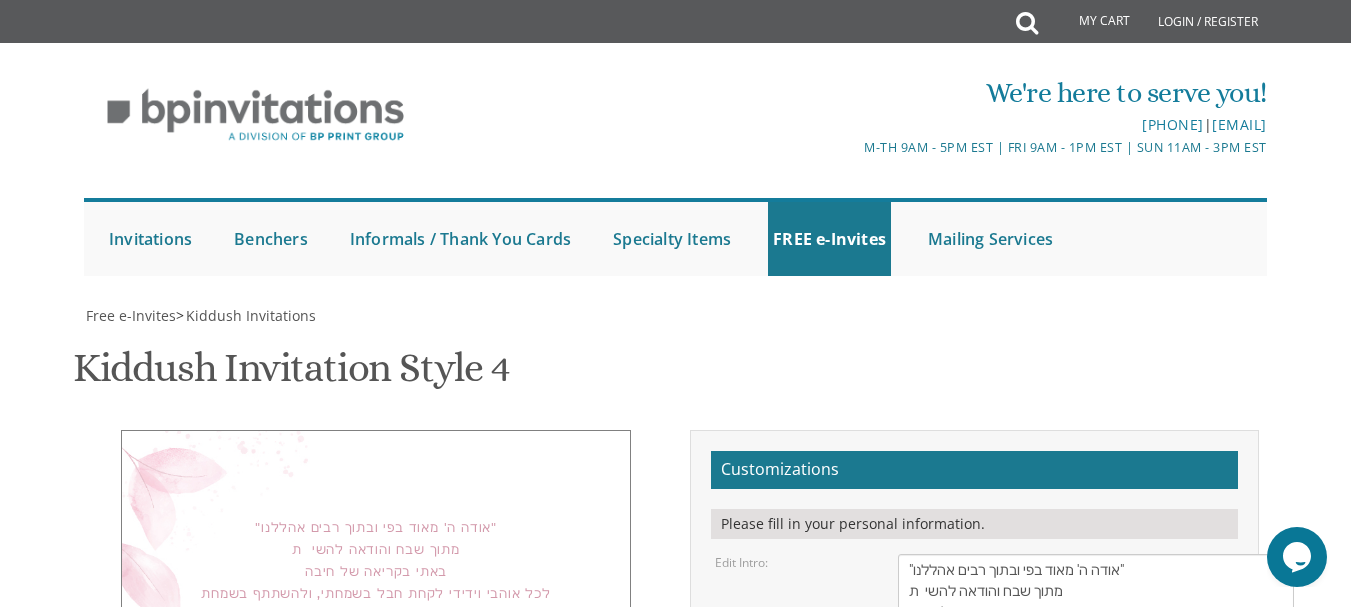 drag, startPoint x: 1362, startPoint y: 262, endPoint x: 1308, endPoint y: 334, distance: 90 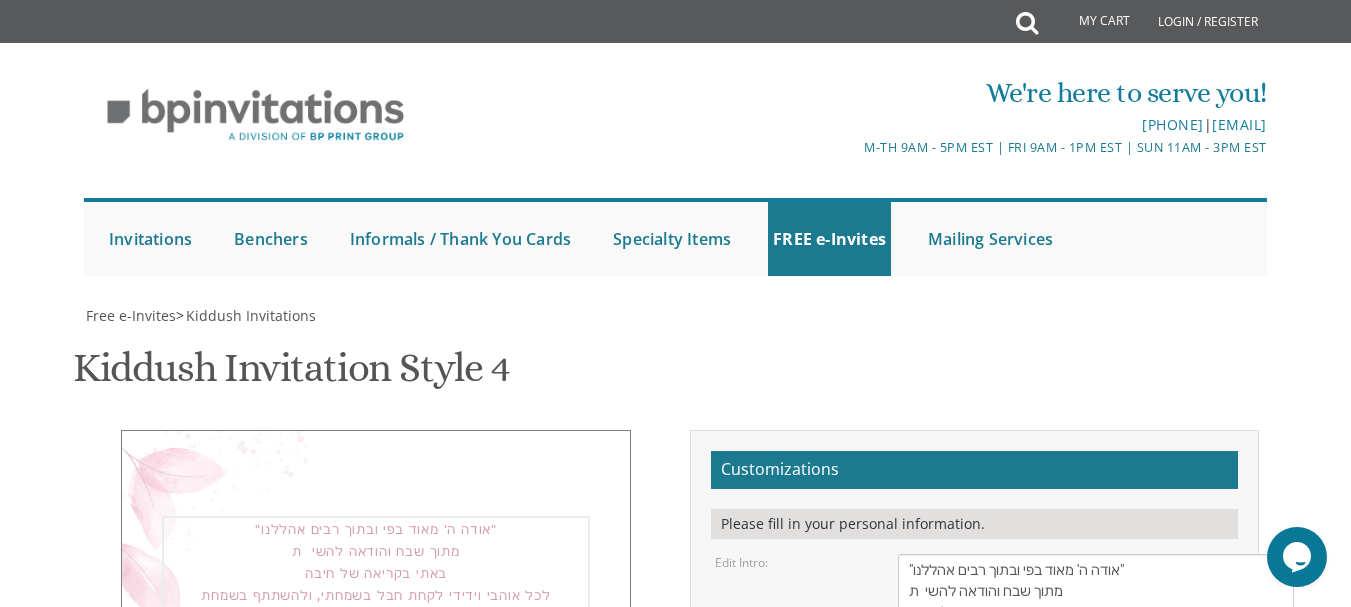 drag, startPoint x: 1066, startPoint y: 451, endPoint x: 1032, endPoint y: 414, distance: 50.24938 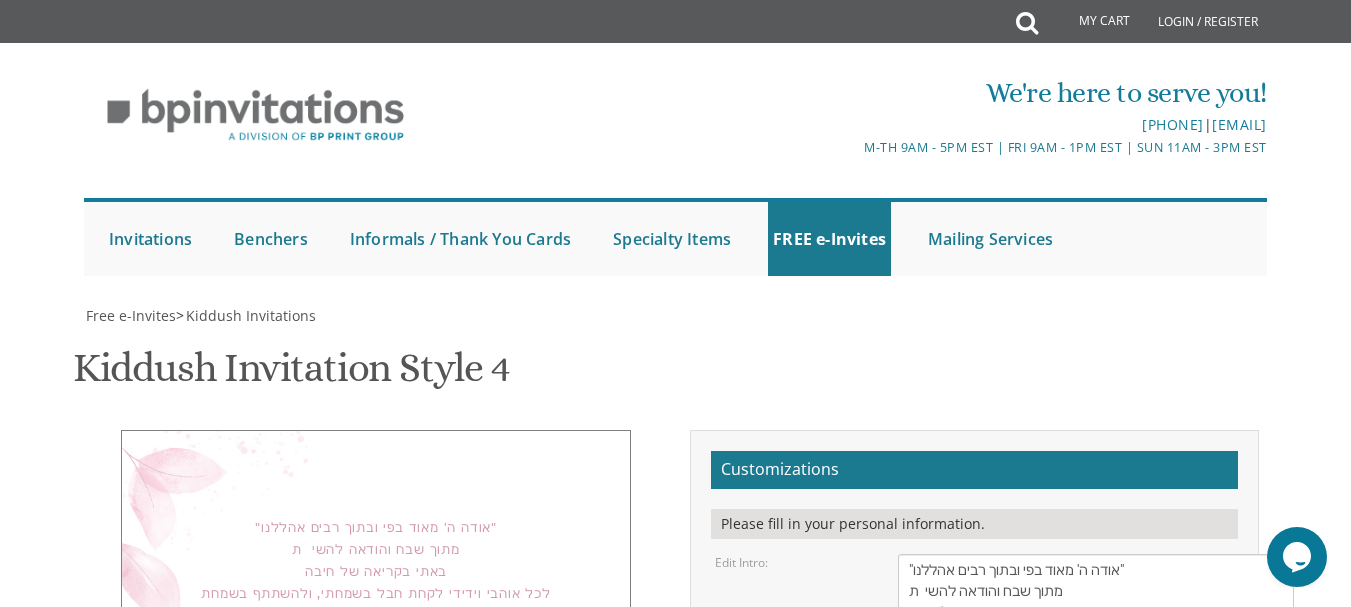 click on "Edit Intro:
We would like to invite you to
the kiddush of
our dear daughter/granddaughter" at bounding box center (974, 839) 